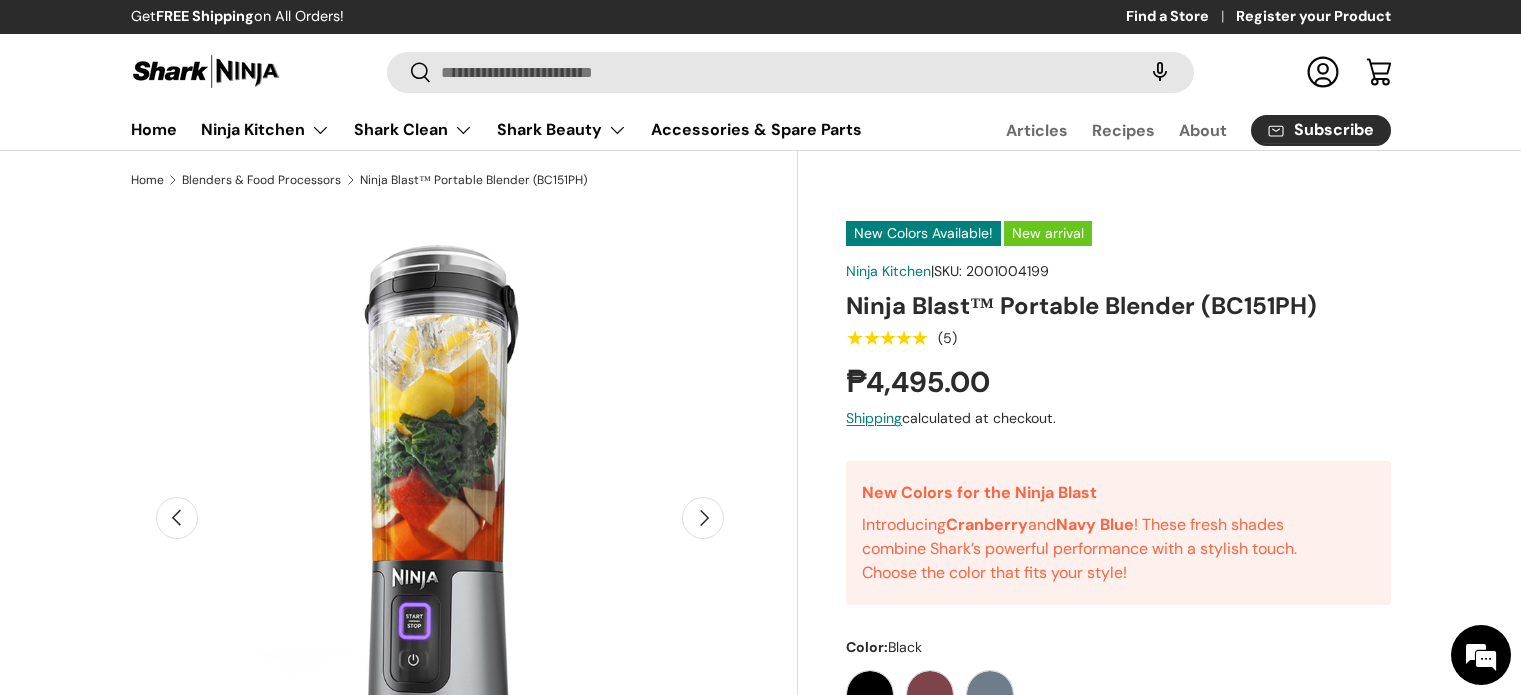 scroll, scrollTop: 500, scrollLeft: 0, axis: vertical 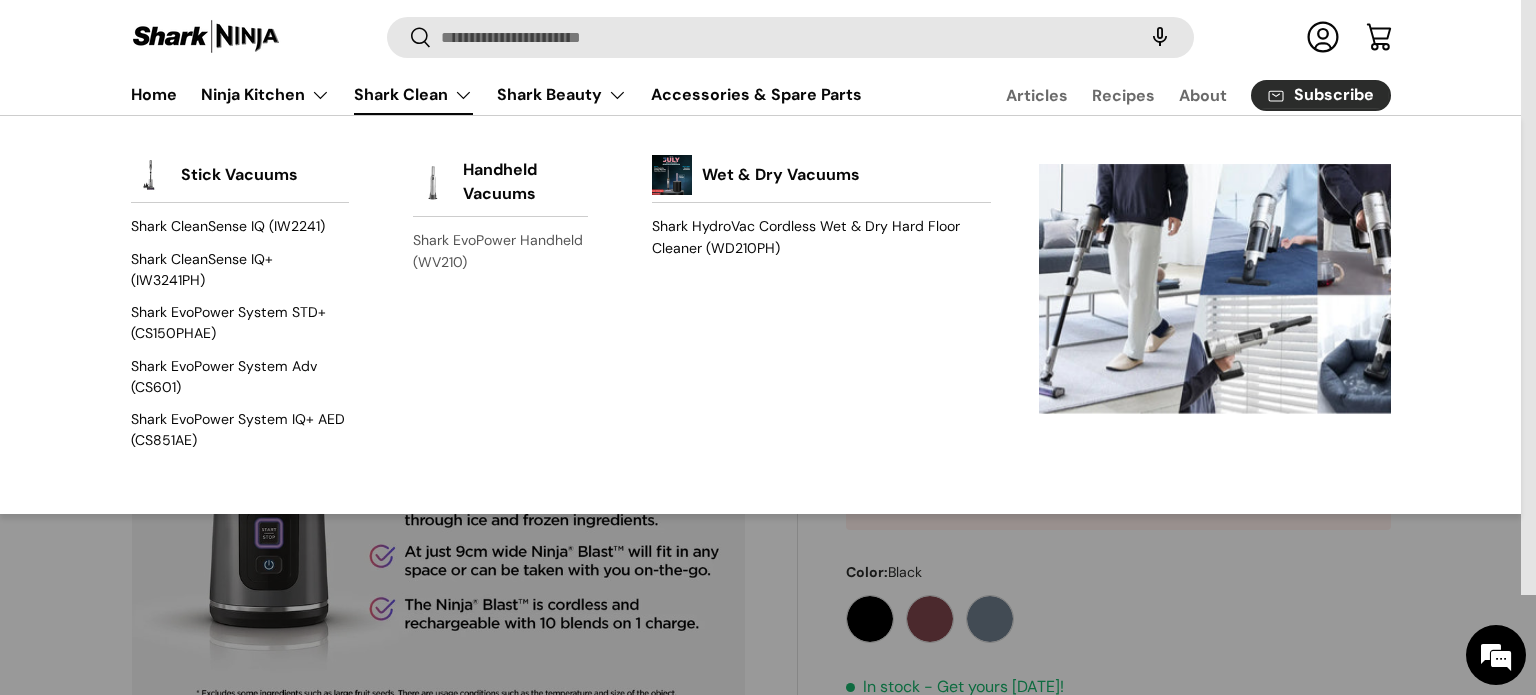 click on "Shark EvoPower Handheld (WV210)" at bounding box center (500, 251) 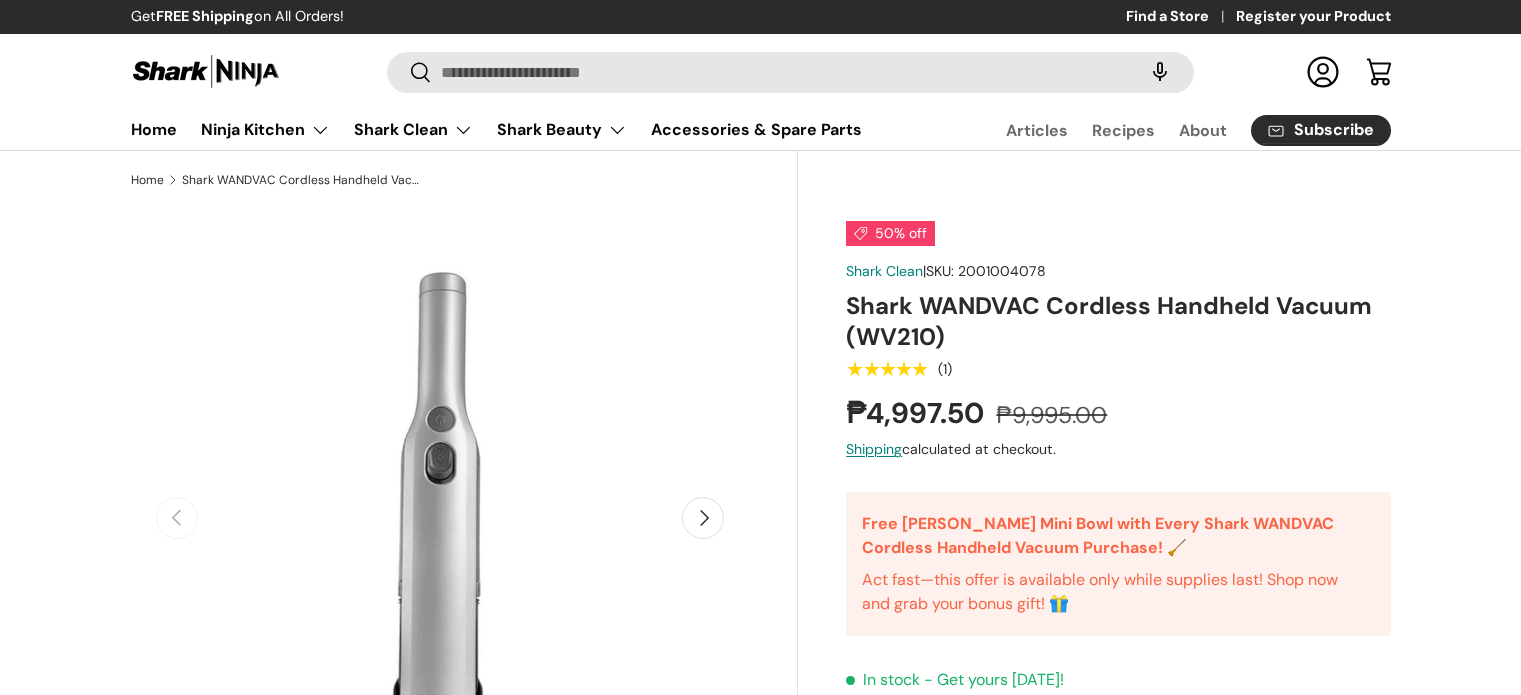 scroll, scrollTop: 0, scrollLeft: 0, axis: both 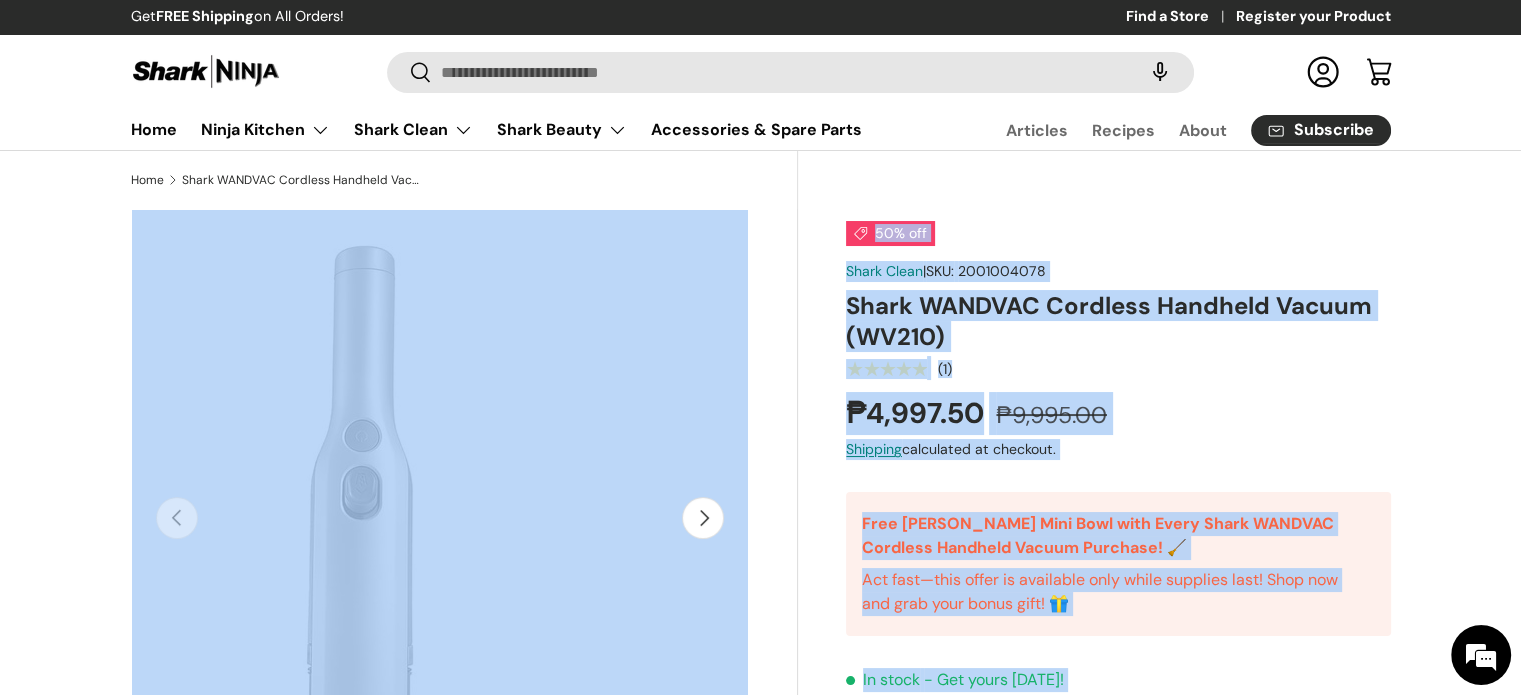 drag, startPoint x: 1396, startPoint y: 301, endPoint x: 720, endPoint y: 342, distance: 677.2422 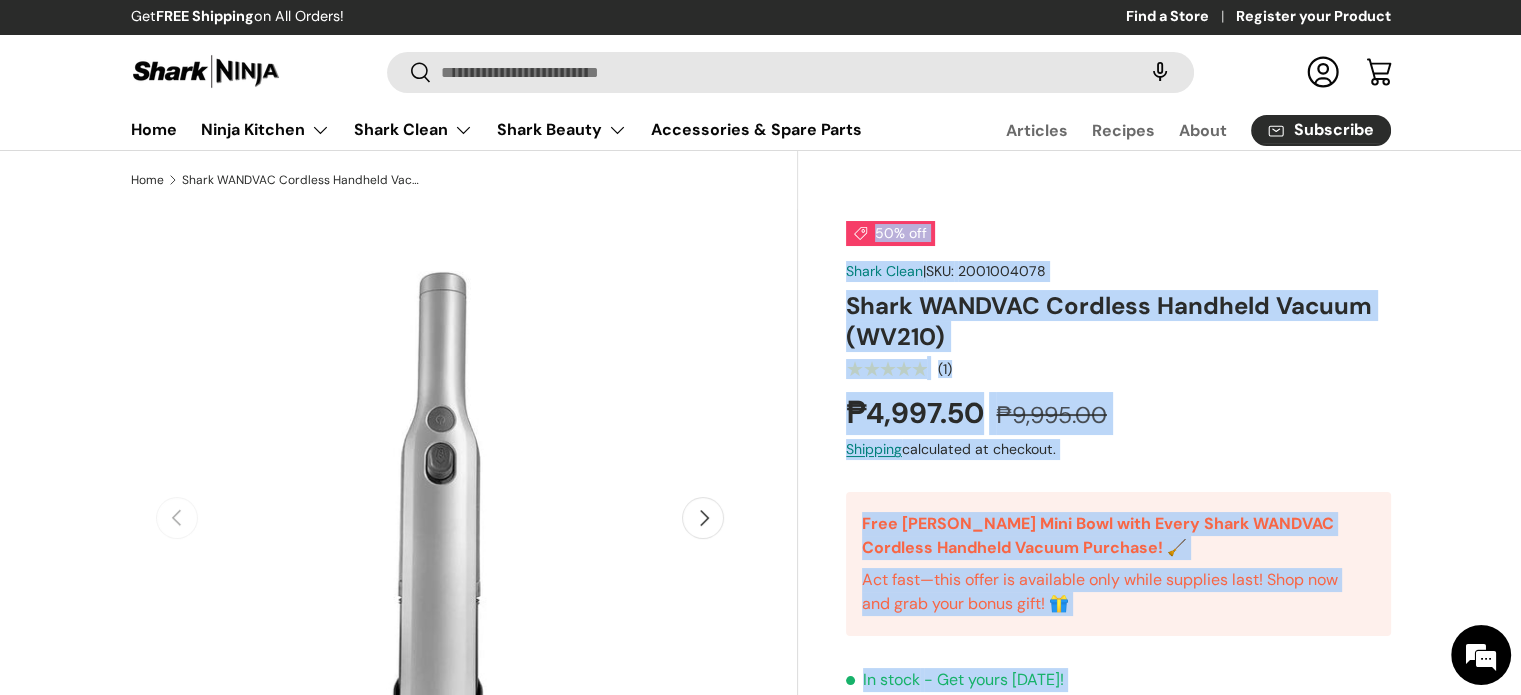 click on "2001004078" at bounding box center (1002, 271) 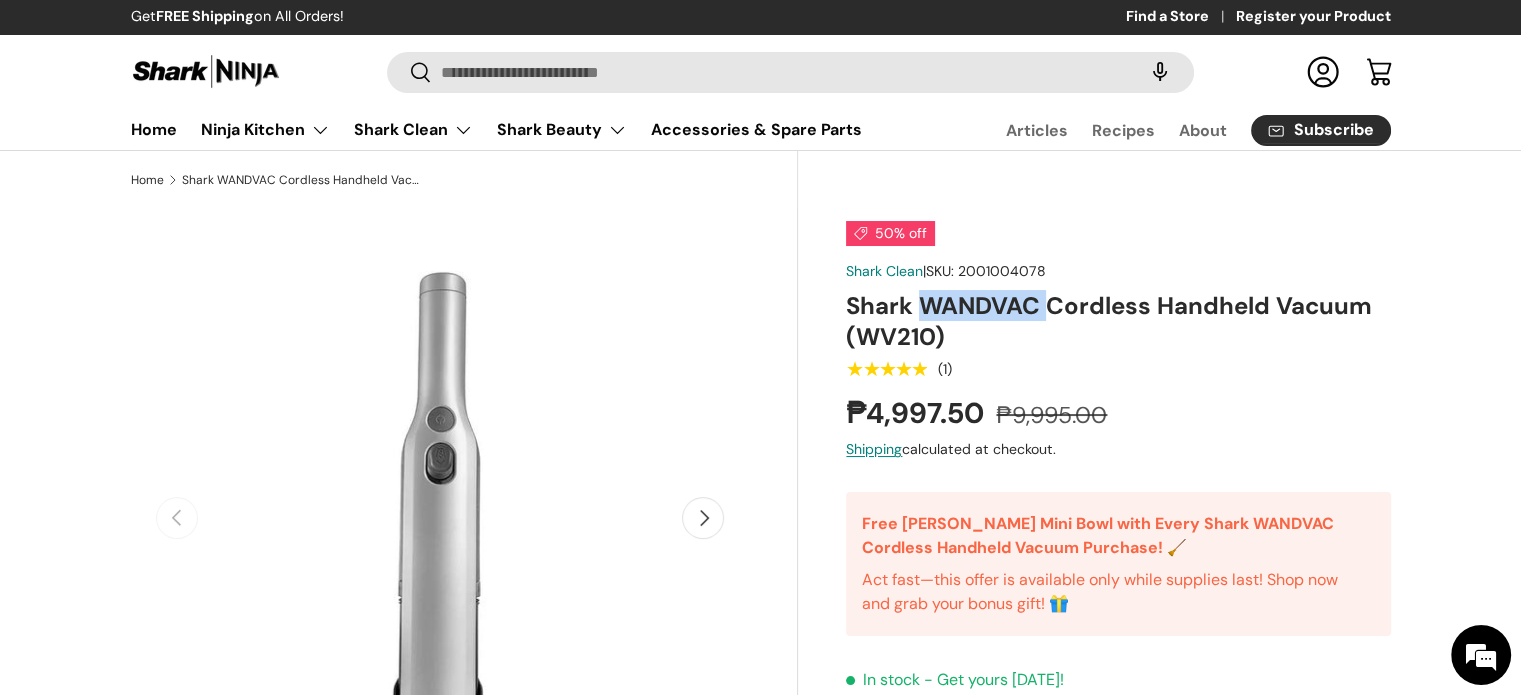 click on "Shark WANDVAC Cordless Handheld Vacuum (WV210)" at bounding box center (1118, 321) 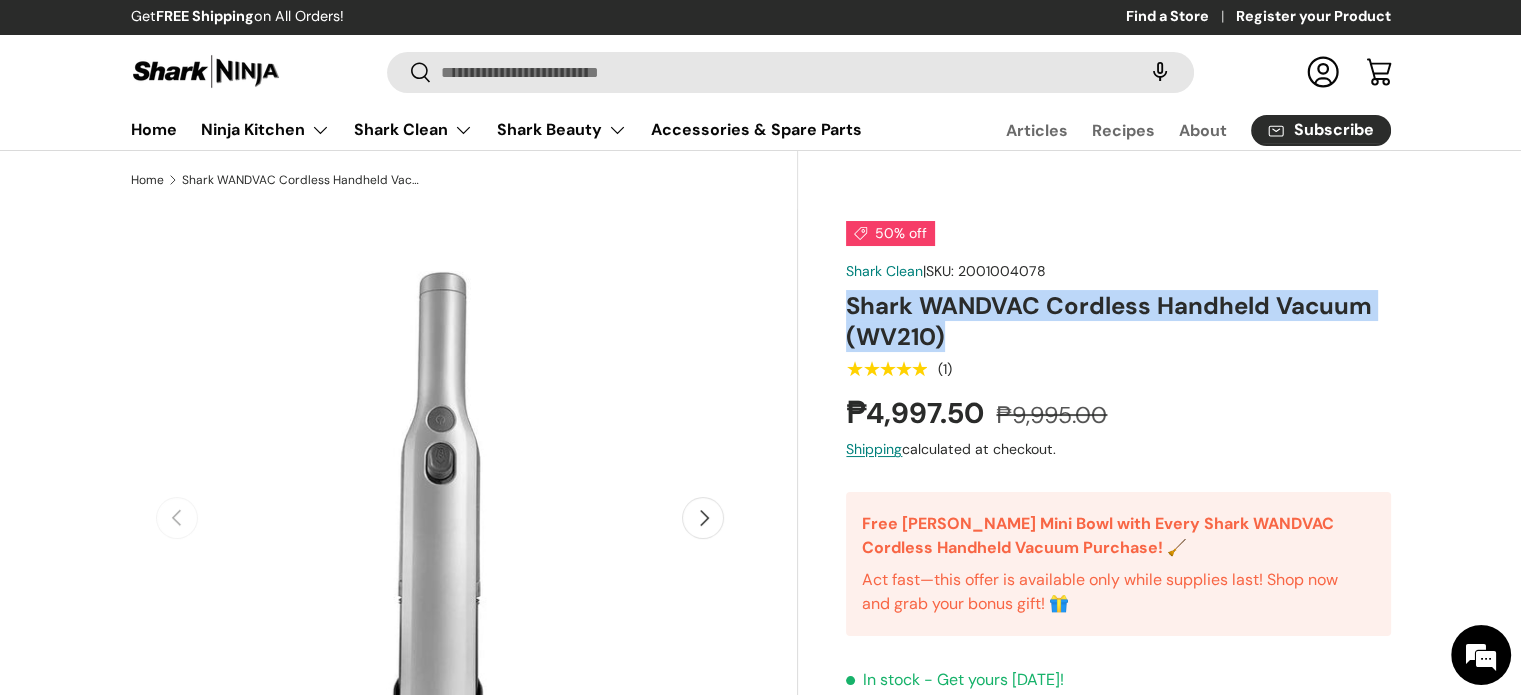 click on "Shark WANDVAC Cordless Handheld Vacuum (WV210)" at bounding box center (1118, 321) 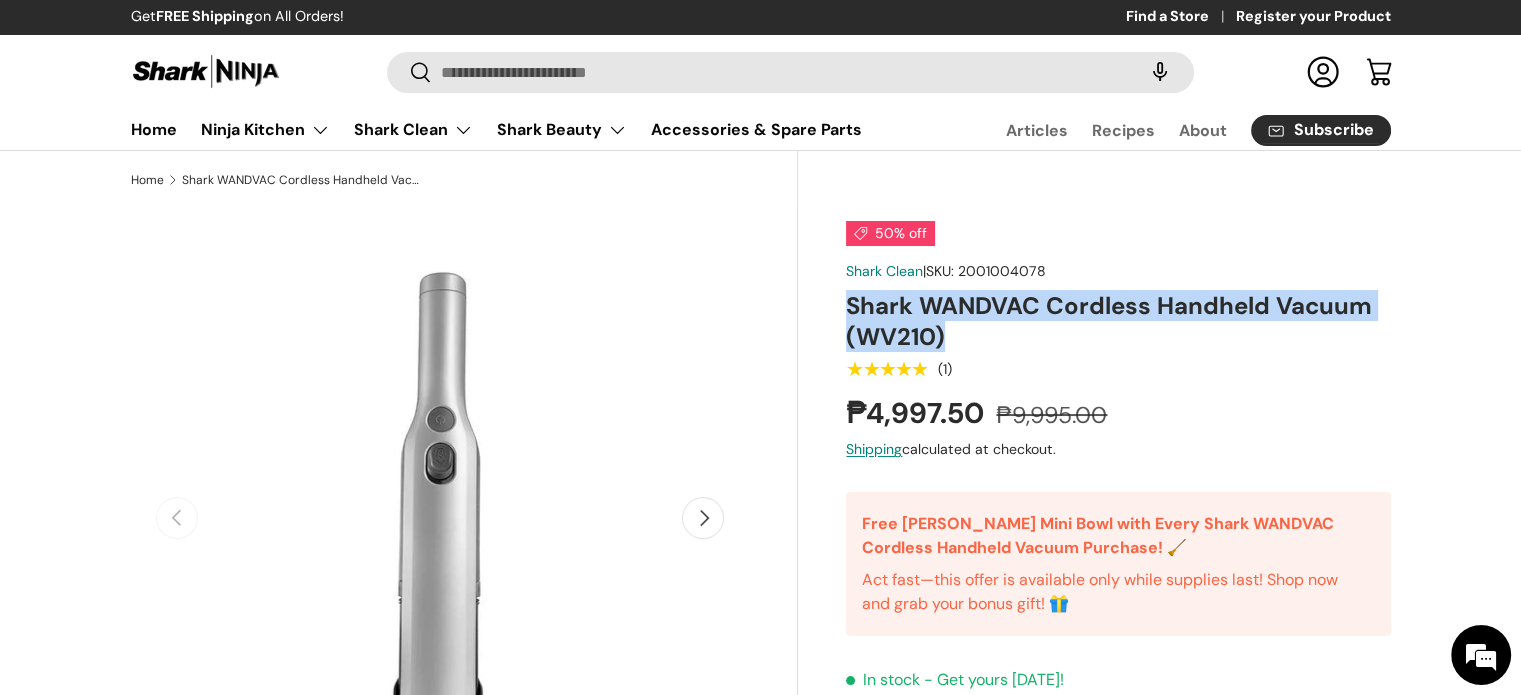 scroll, scrollTop: 0, scrollLeft: 0, axis: both 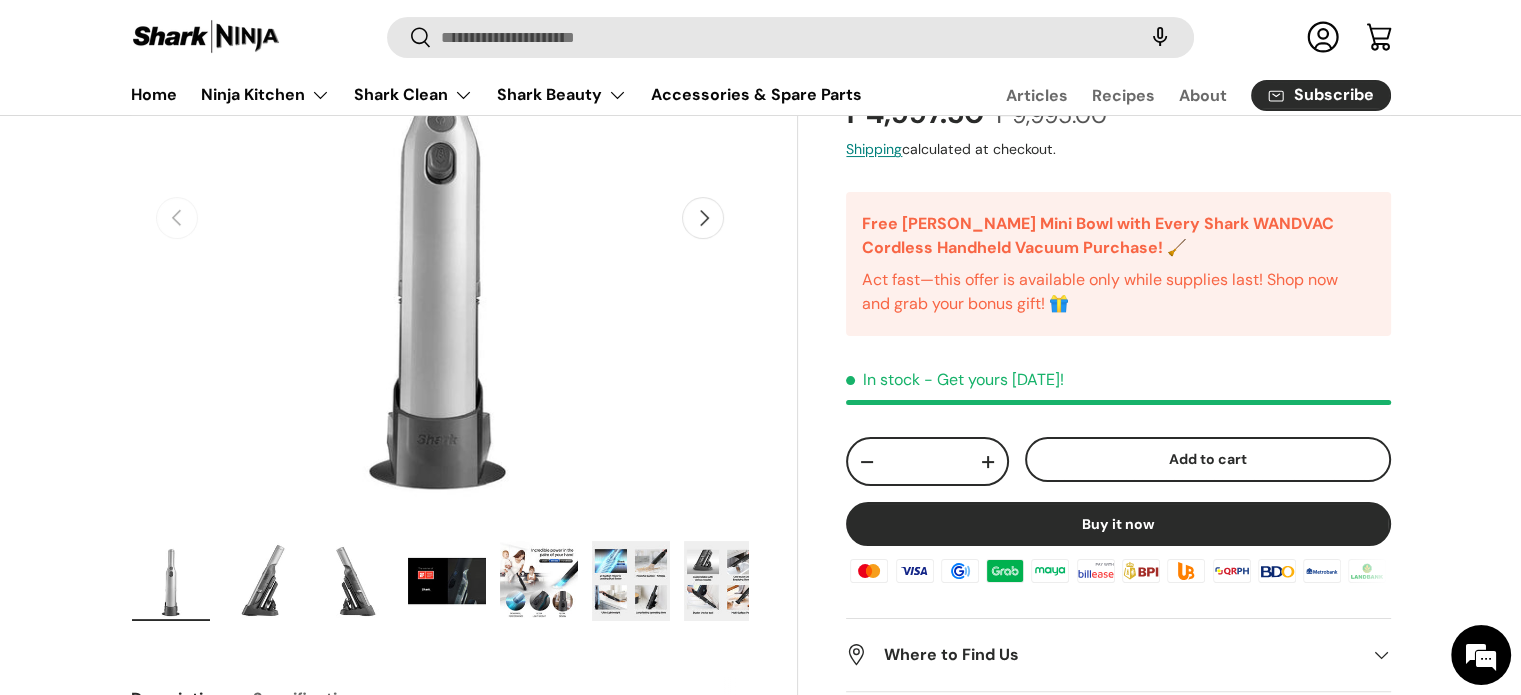 click at bounding box center [263, 581] 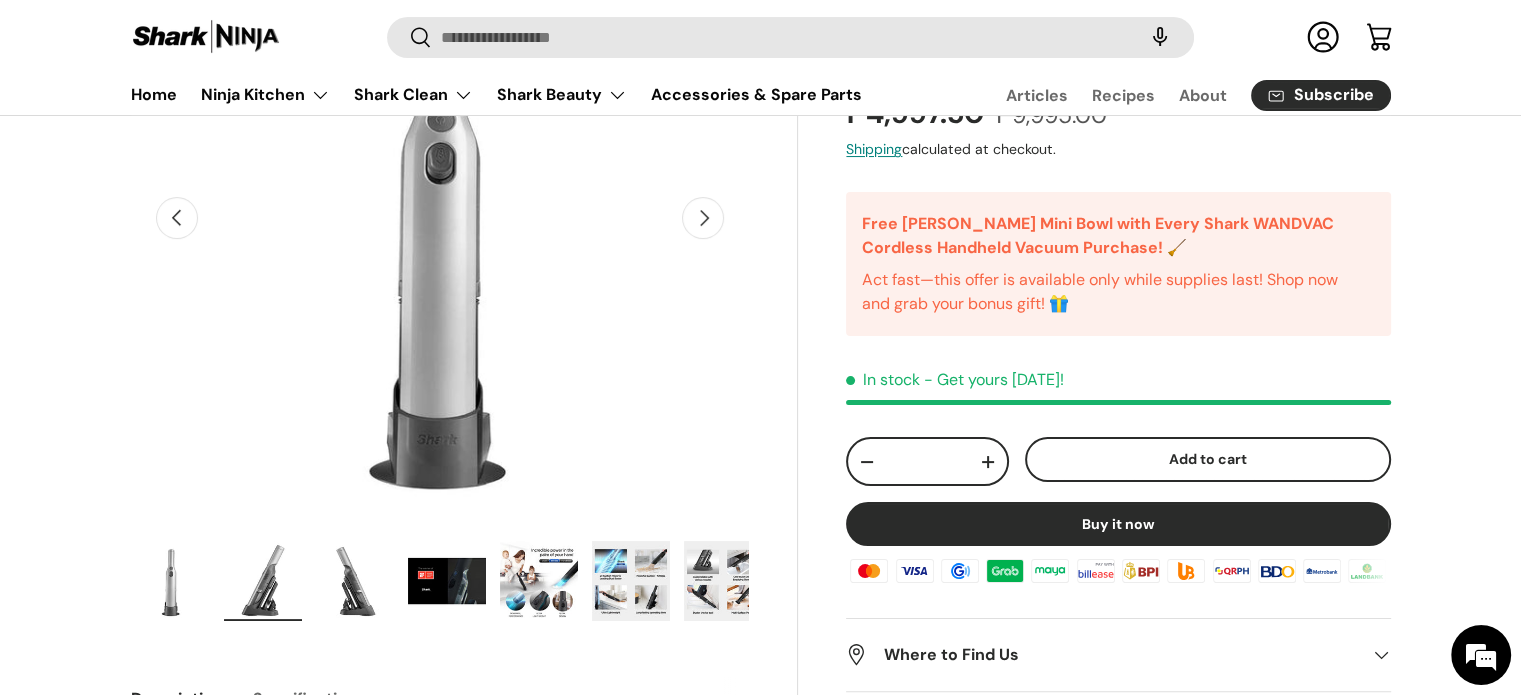 scroll, scrollTop: 0, scrollLeft: 629, axis: horizontal 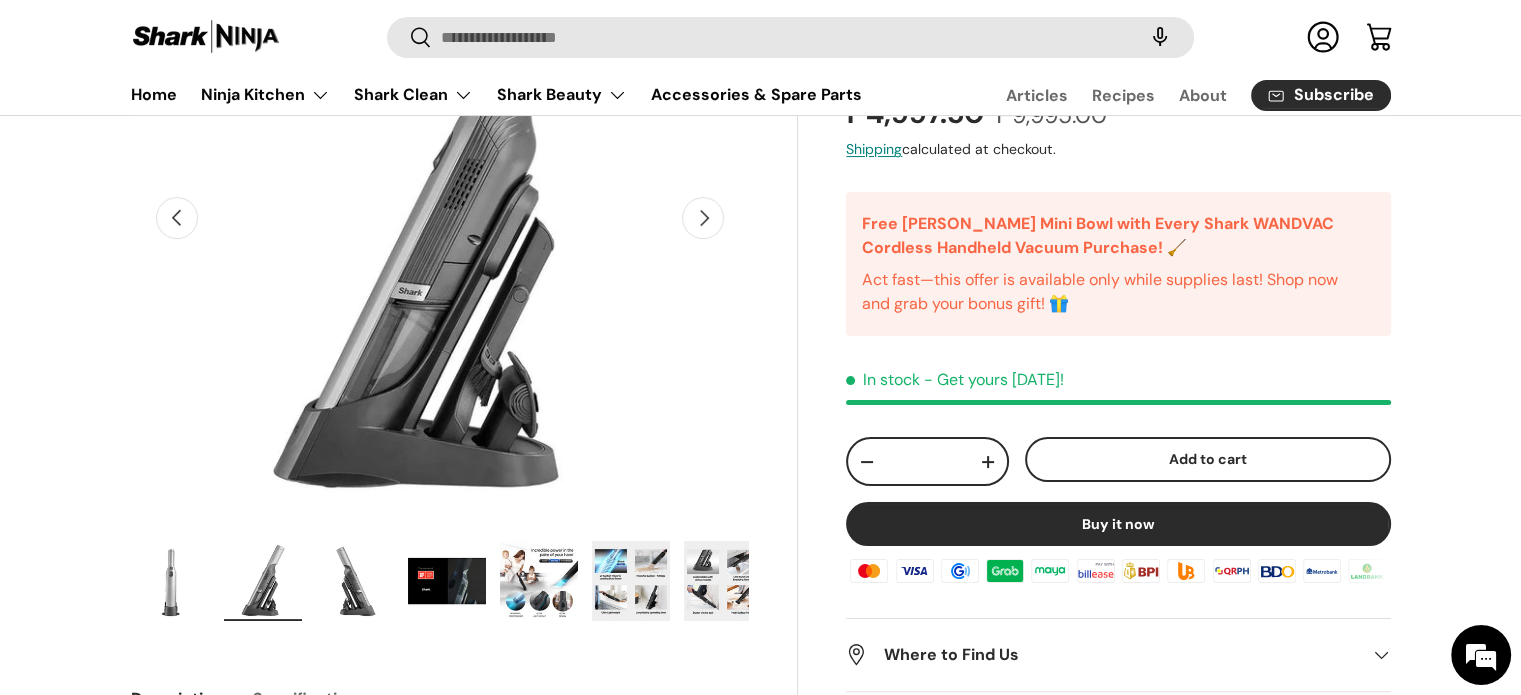 click at bounding box center [355, 581] 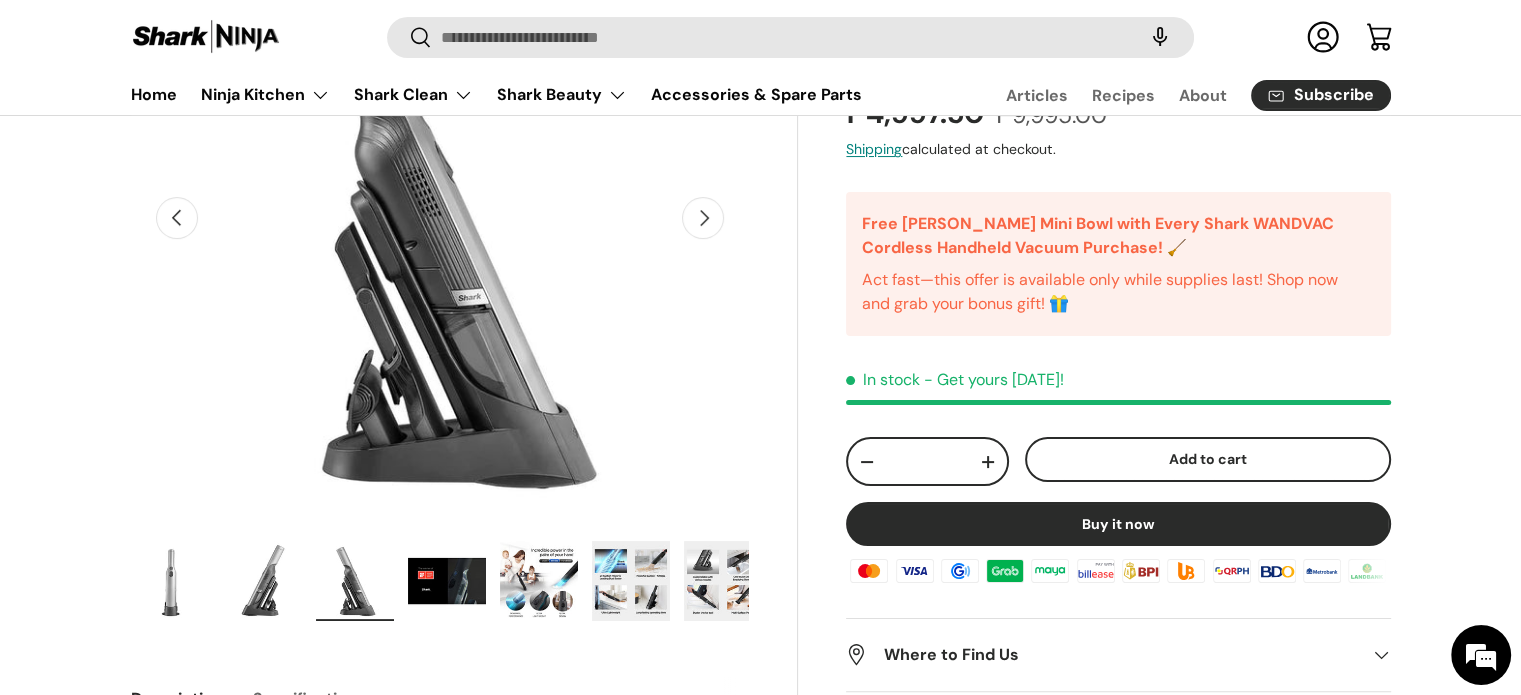click at bounding box center (447, 581) 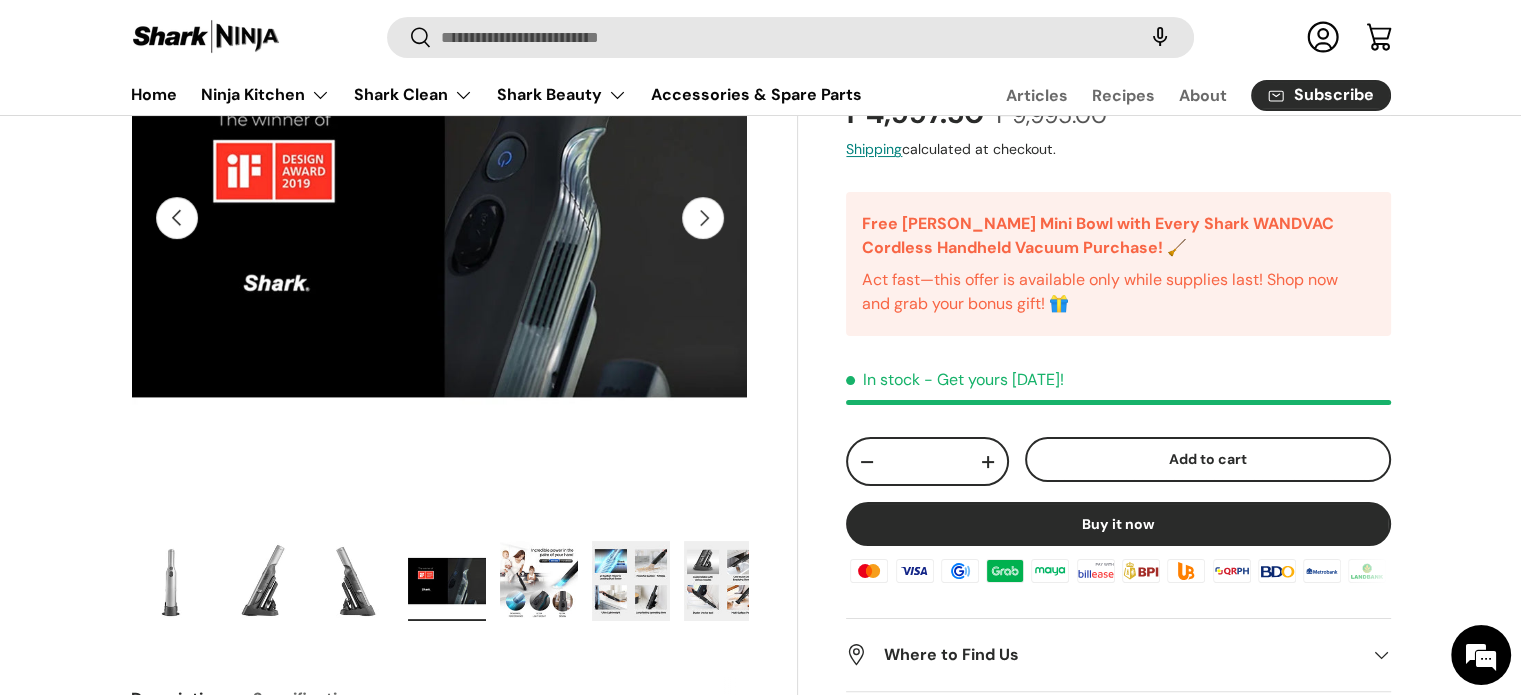 click at bounding box center [539, 581] 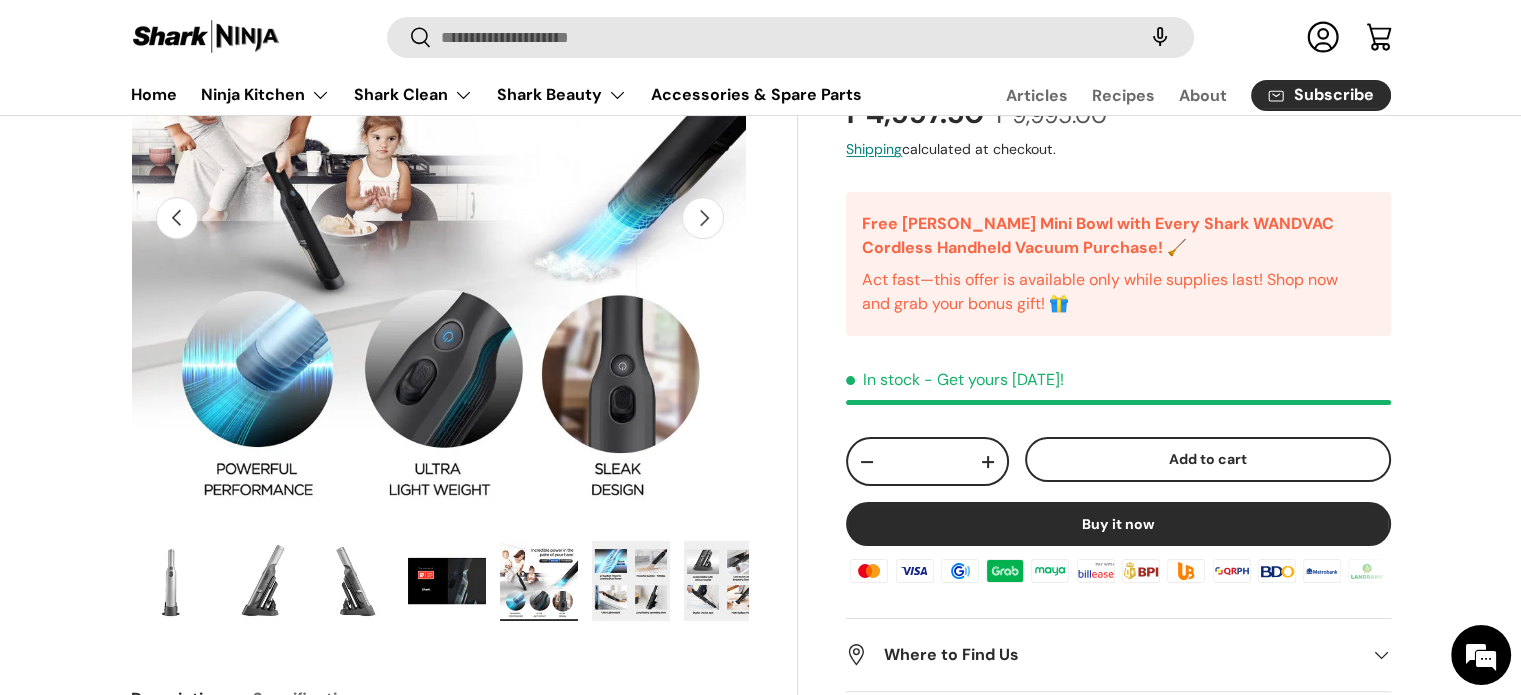 click at bounding box center [631, 581] 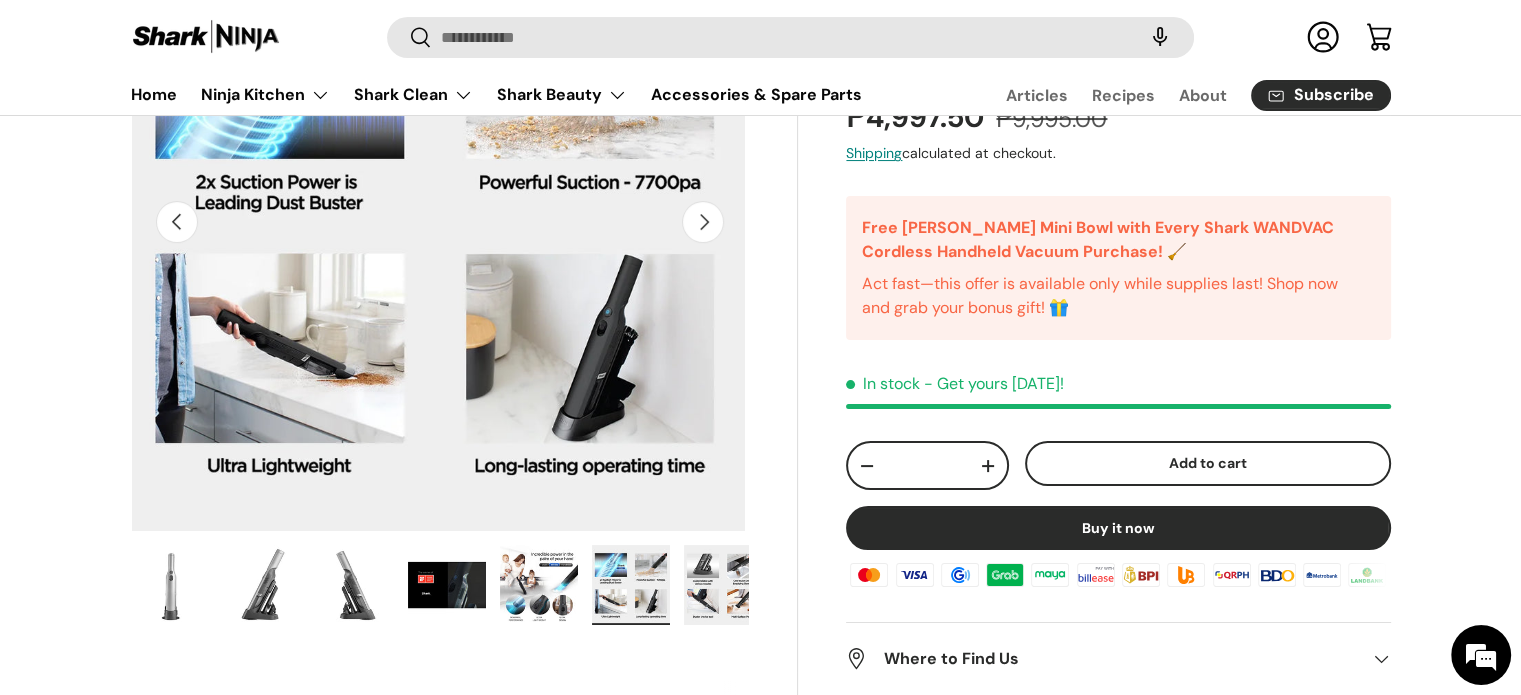 scroll, scrollTop: 300, scrollLeft: 0, axis: vertical 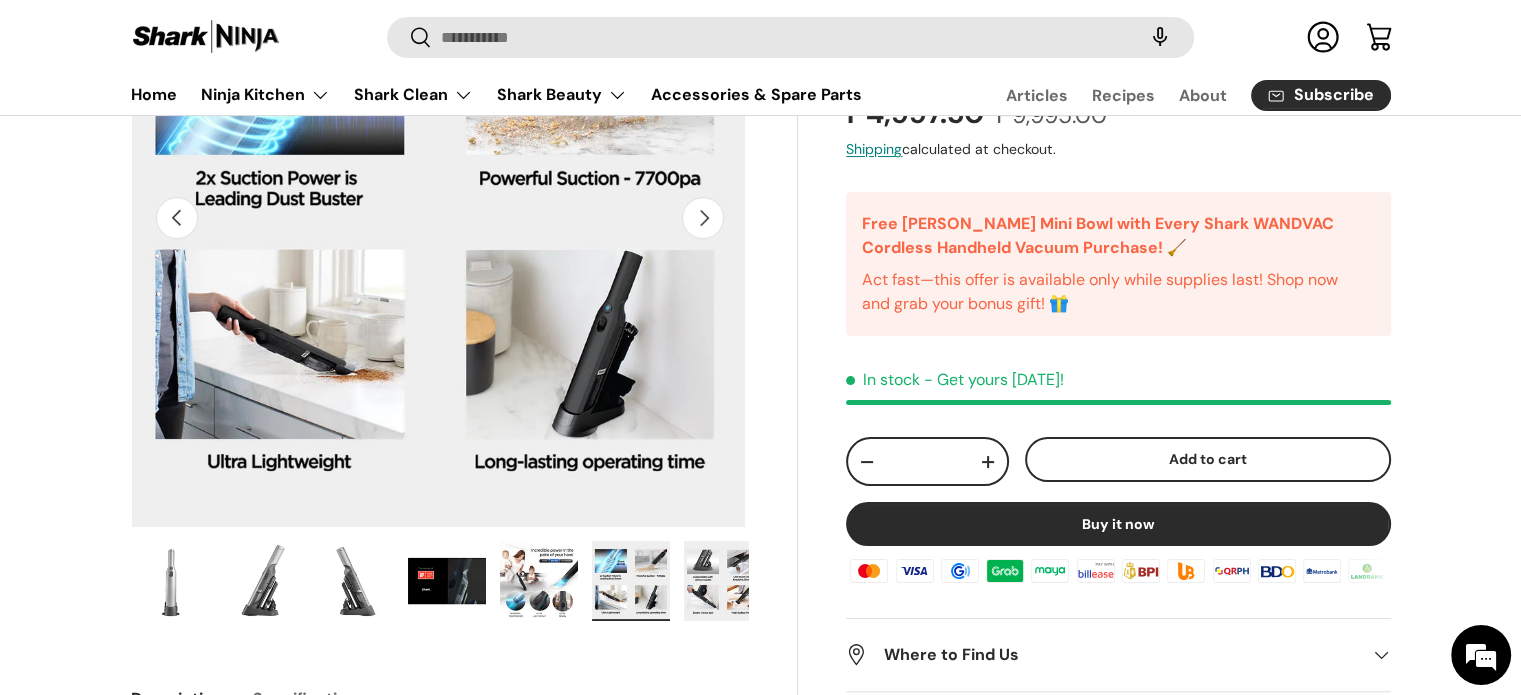 click at bounding box center [723, 581] 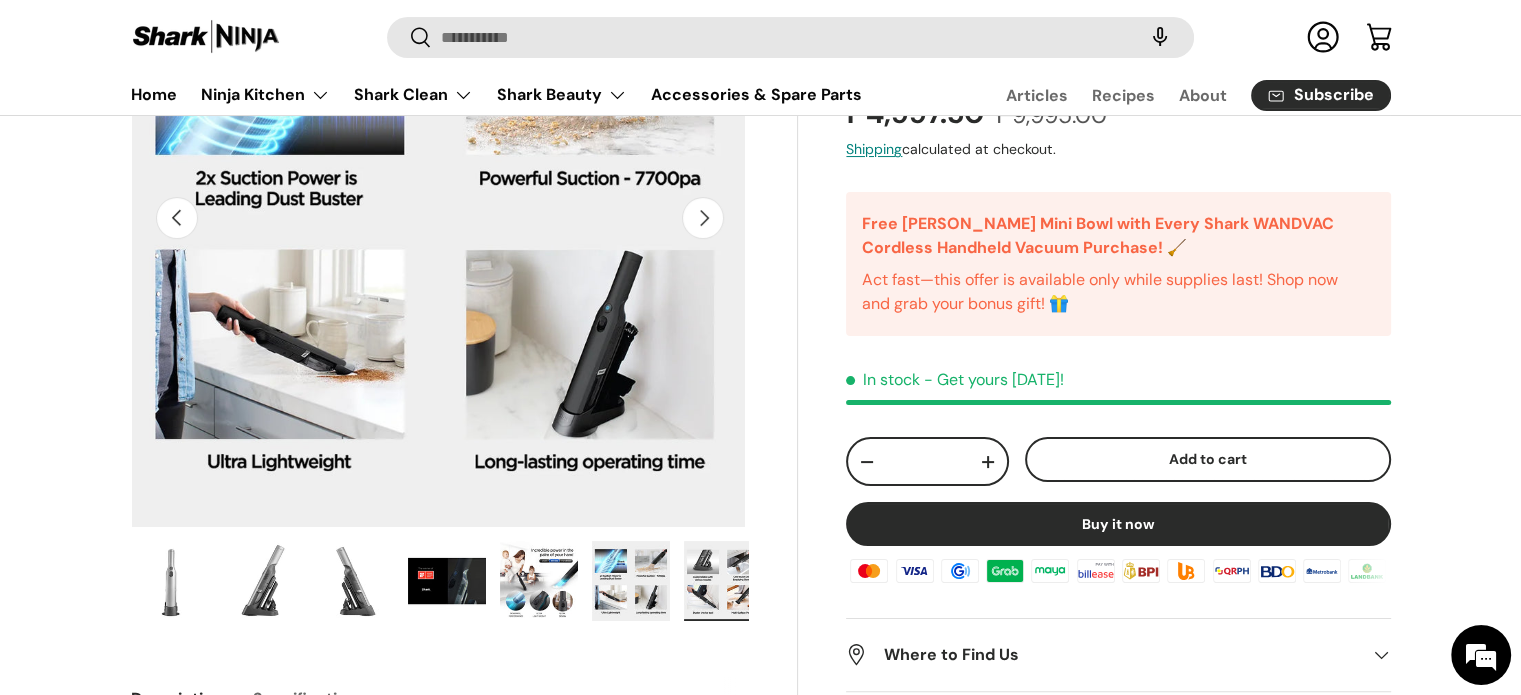 scroll, scrollTop: 0, scrollLeft: 3776, axis: horizontal 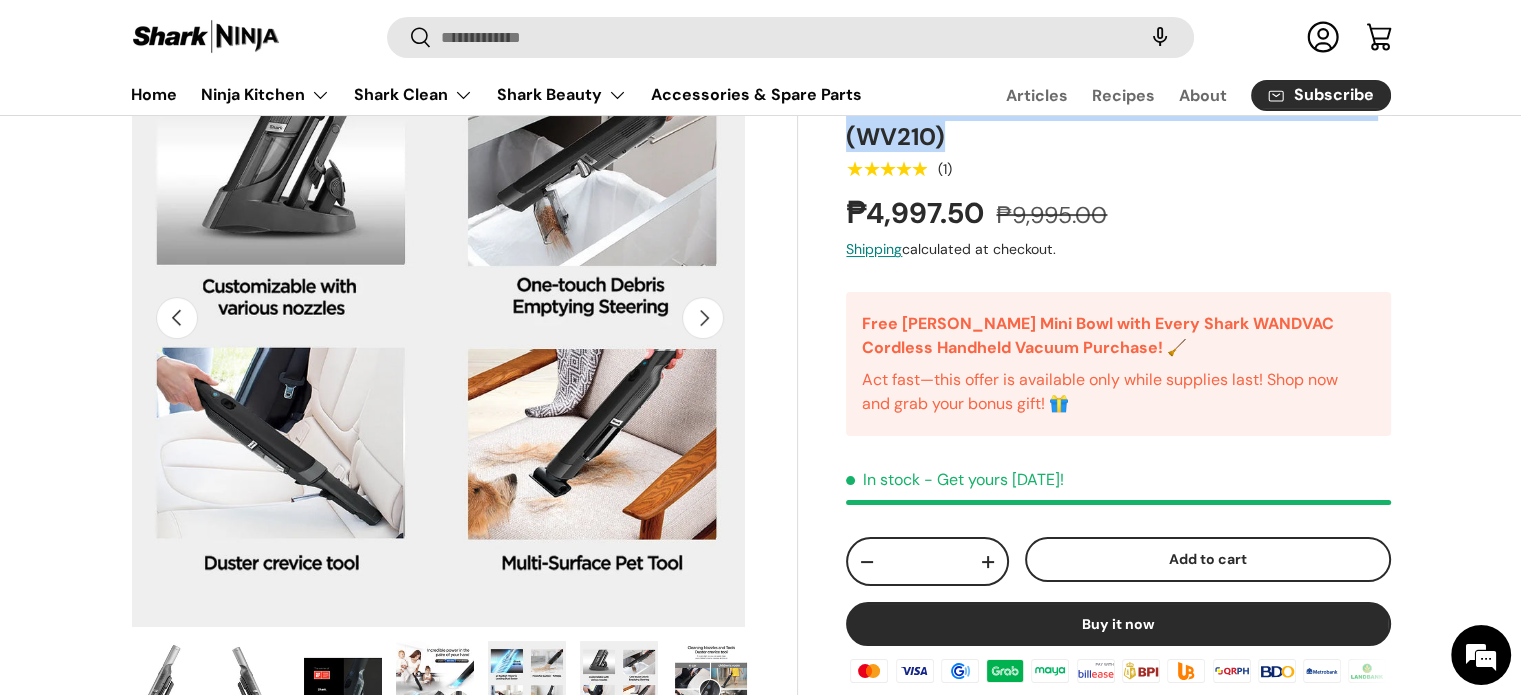 click on "Next" at bounding box center (703, 318) 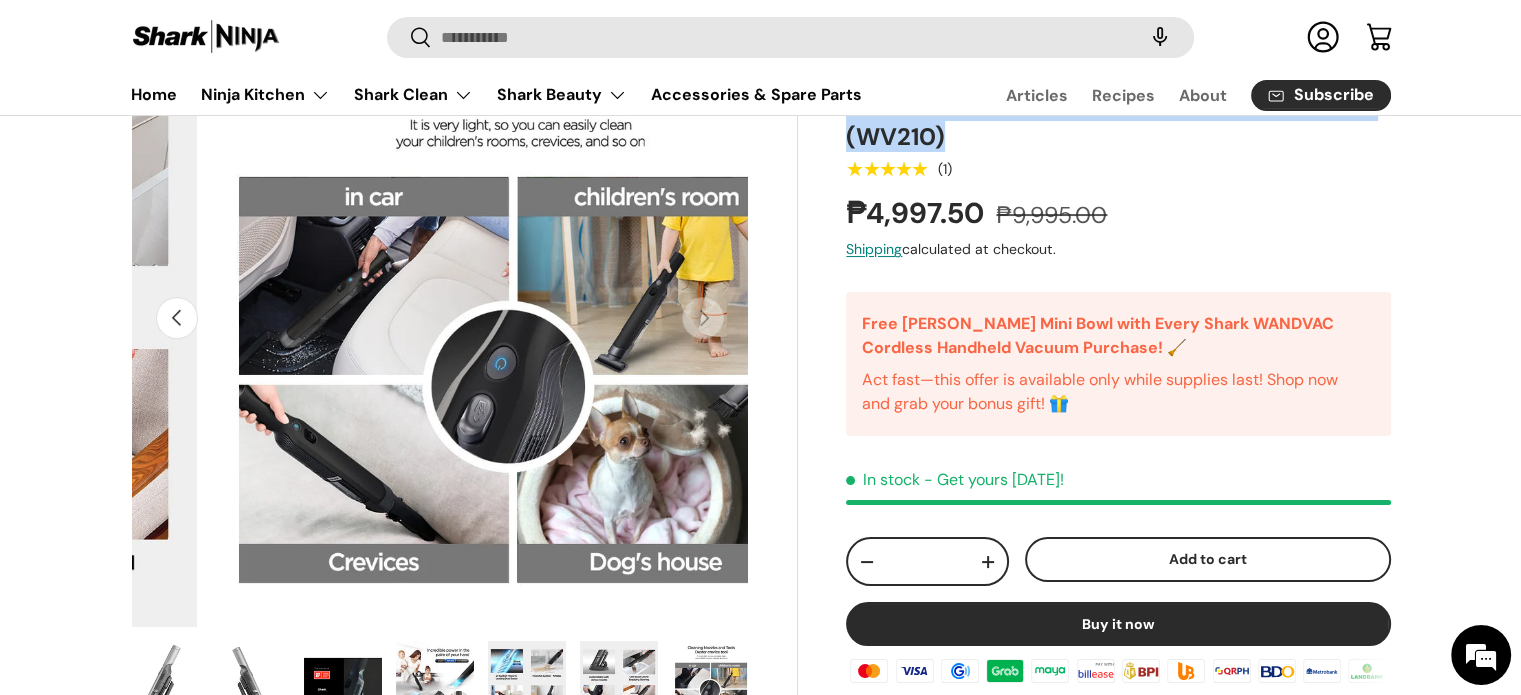 scroll, scrollTop: 0, scrollLeft: 4405, axis: horizontal 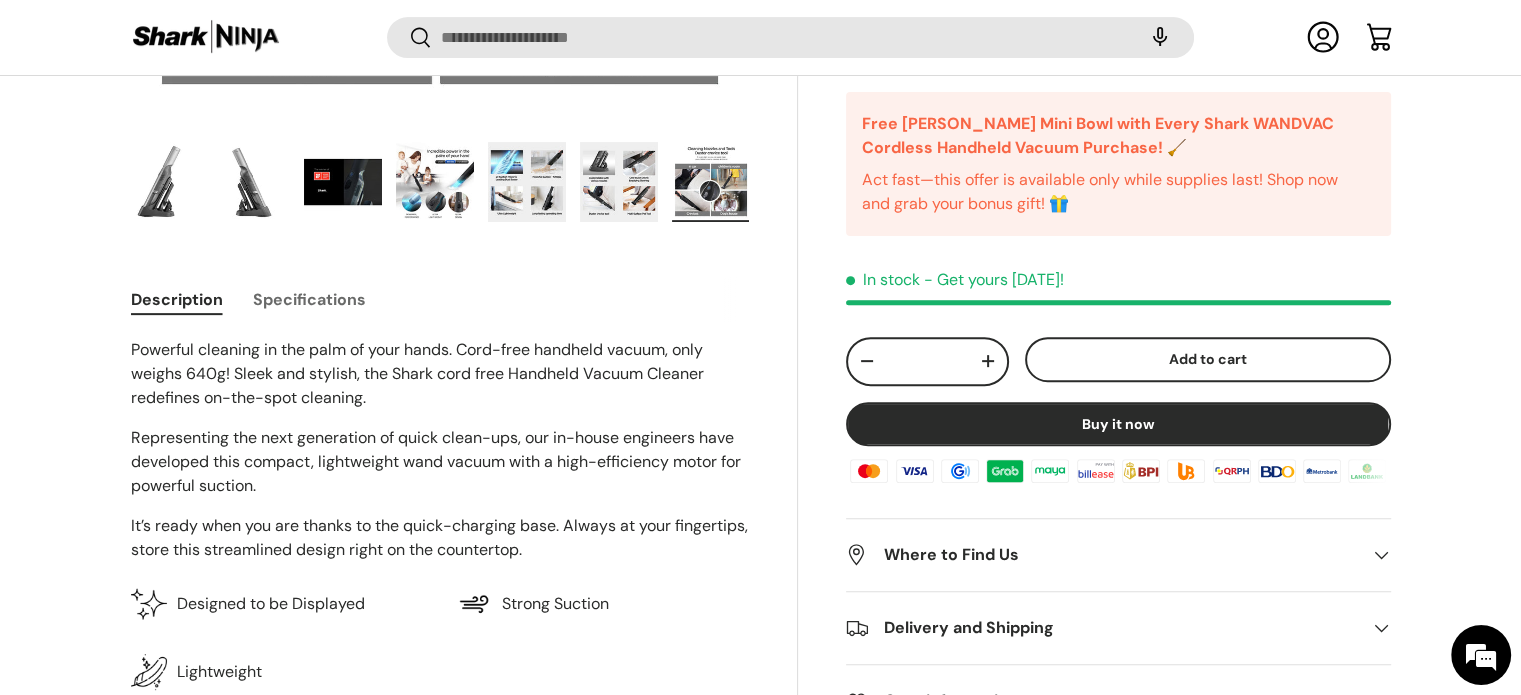 click on "Buy it now" at bounding box center [1118, 423] 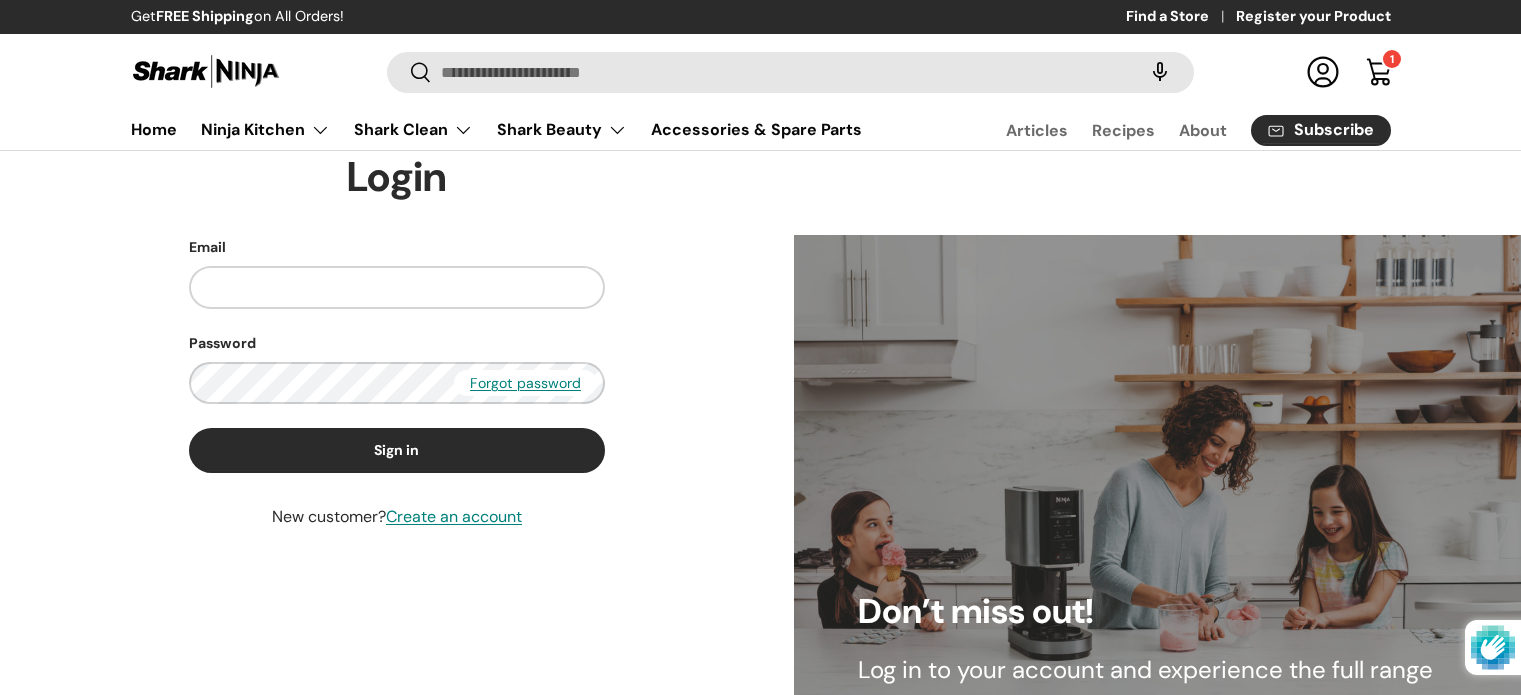 scroll, scrollTop: 0, scrollLeft: 0, axis: both 